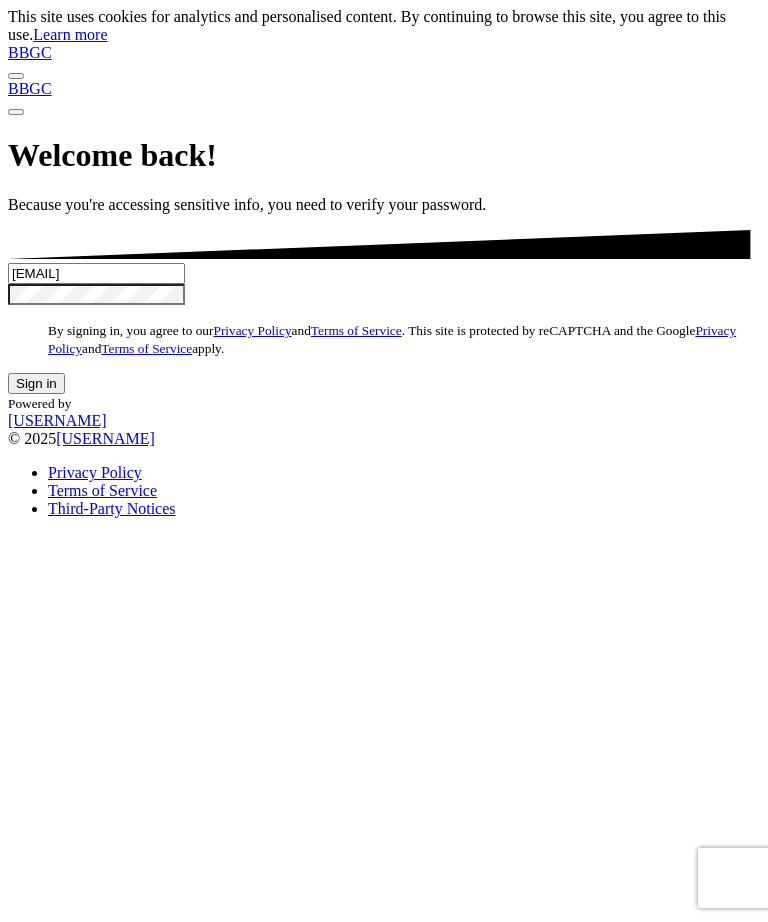 scroll, scrollTop: 0, scrollLeft: 0, axis: both 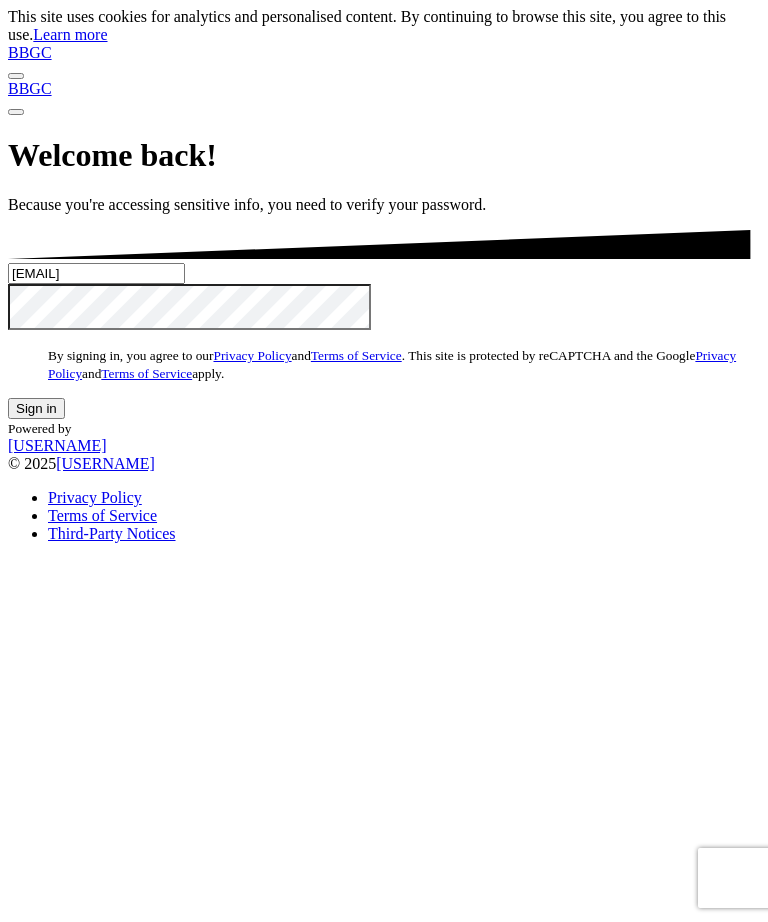 click on "Sign in" at bounding box center [36, 408] 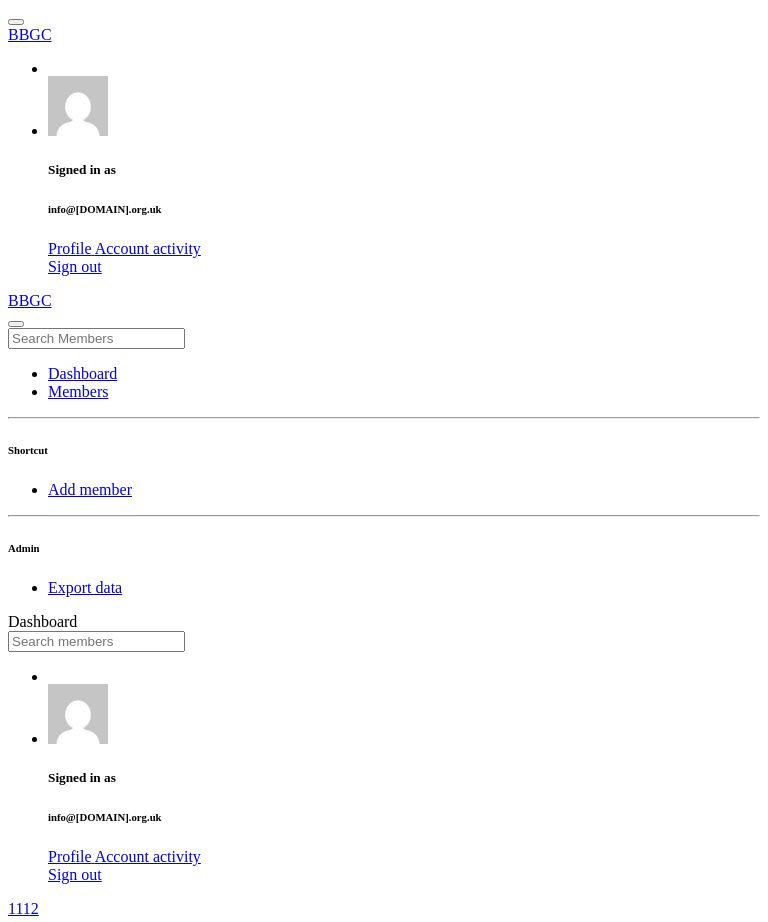 scroll, scrollTop: 0, scrollLeft: 0, axis: both 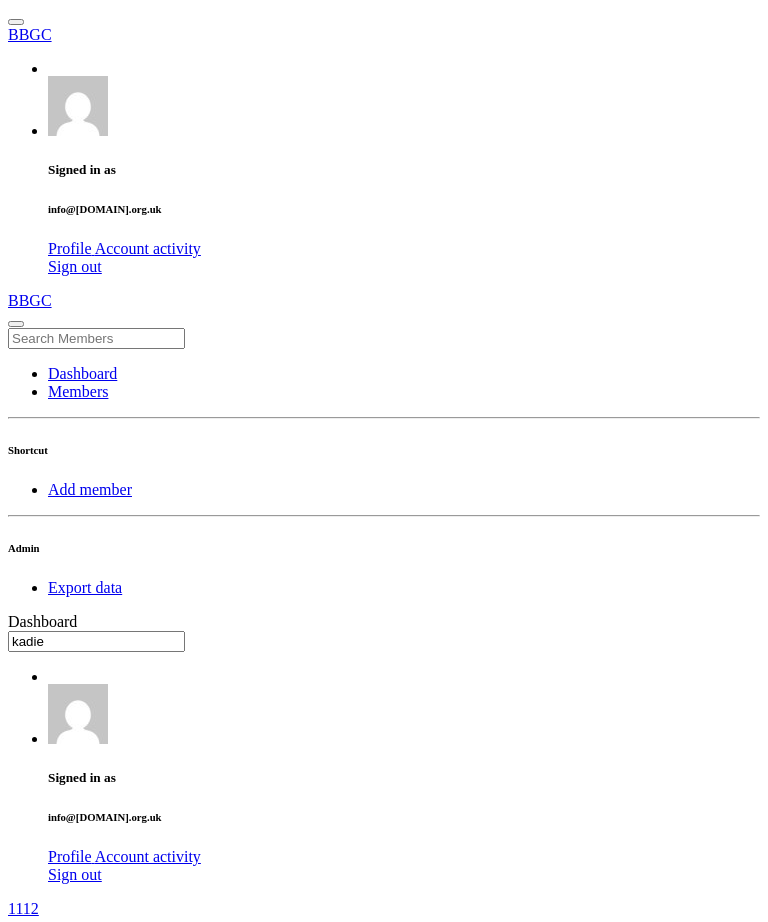 type on "kadie" 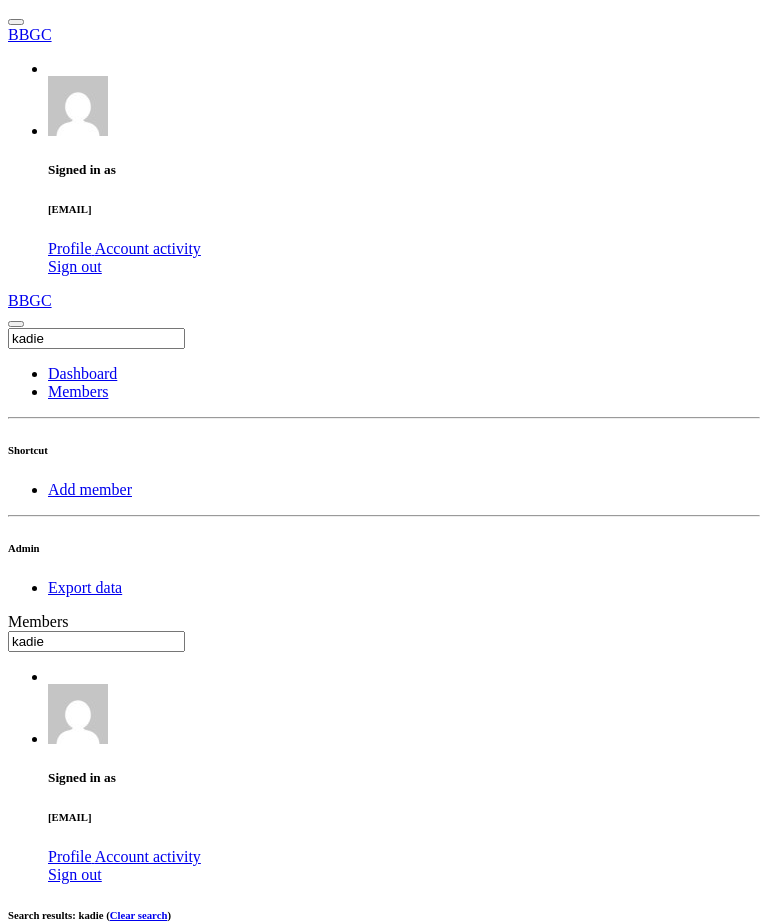 scroll, scrollTop: 0, scrollLeft: 0, axis: both 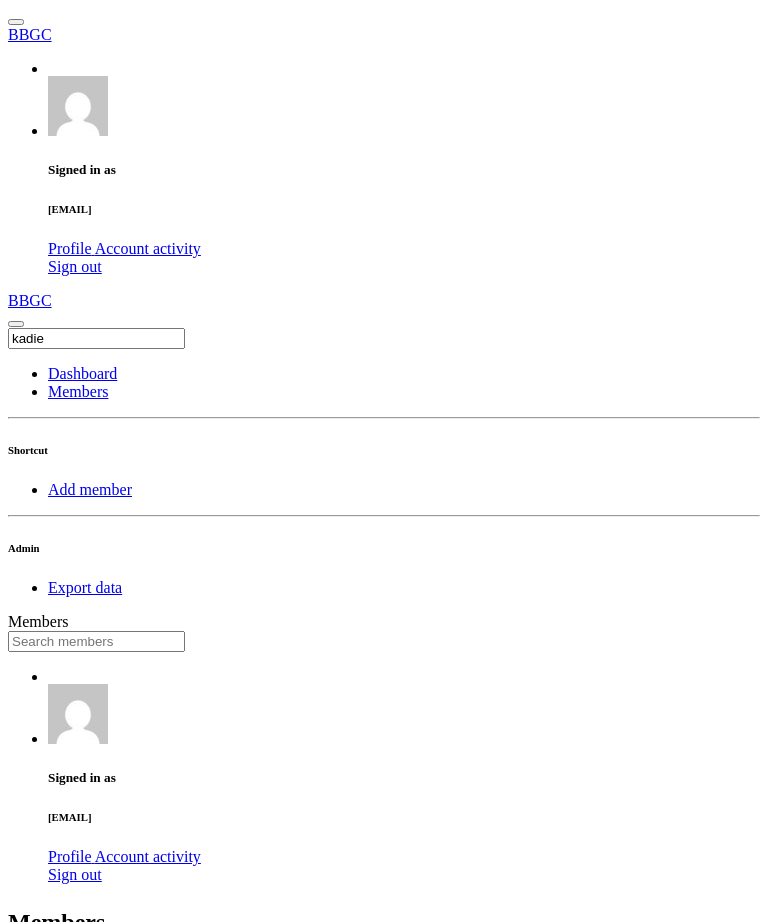 click at bounding box center [96, 641] 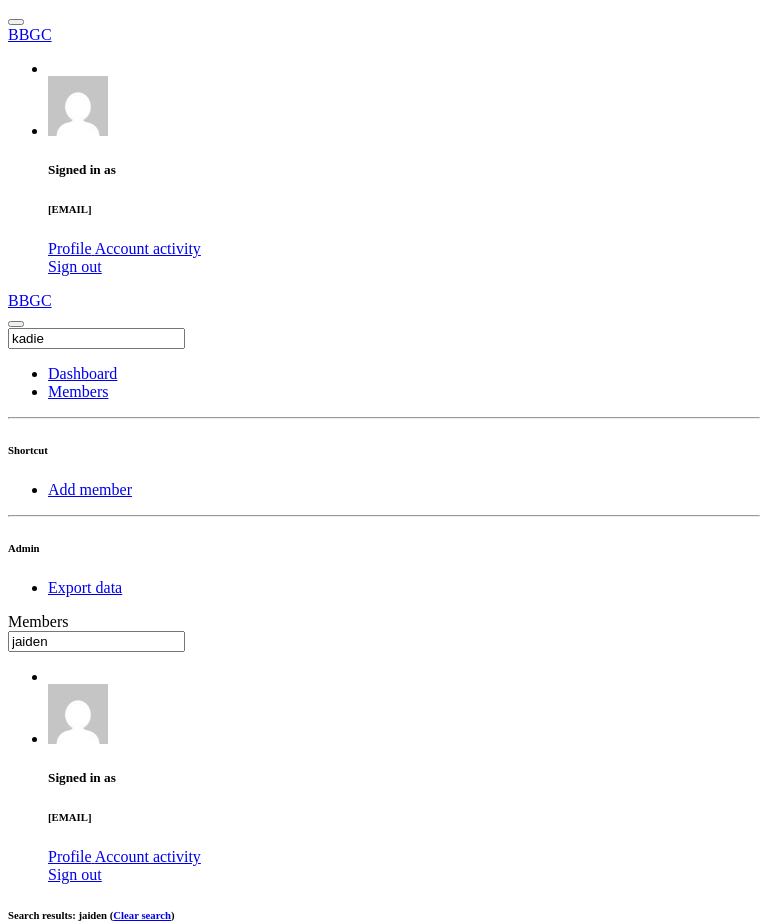 type on "jaiden" 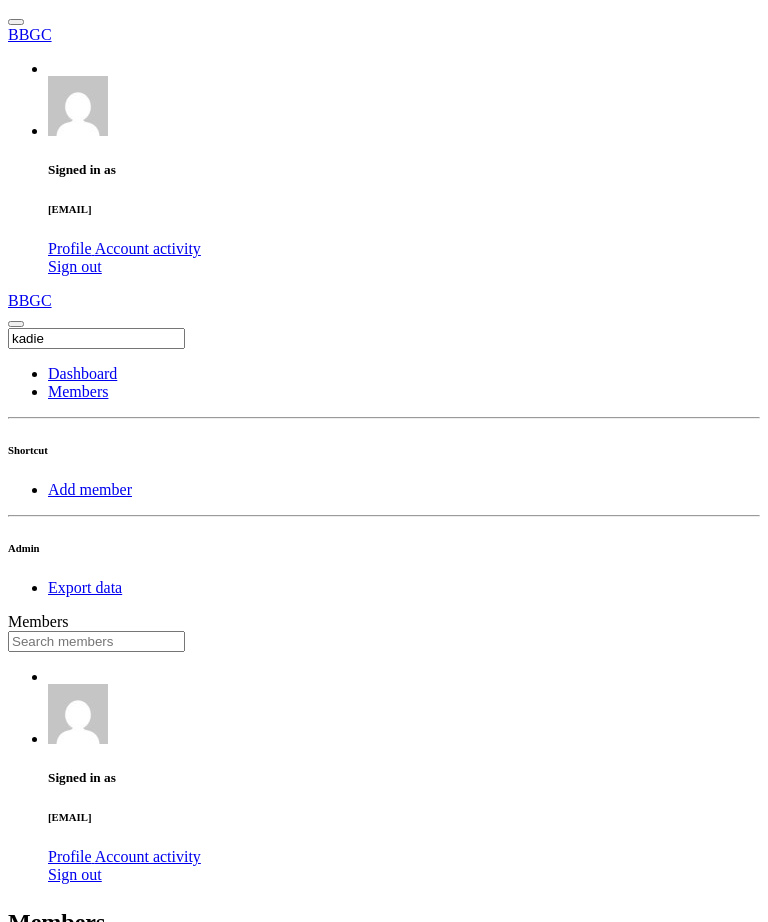 click at bounding box center [96, 641] 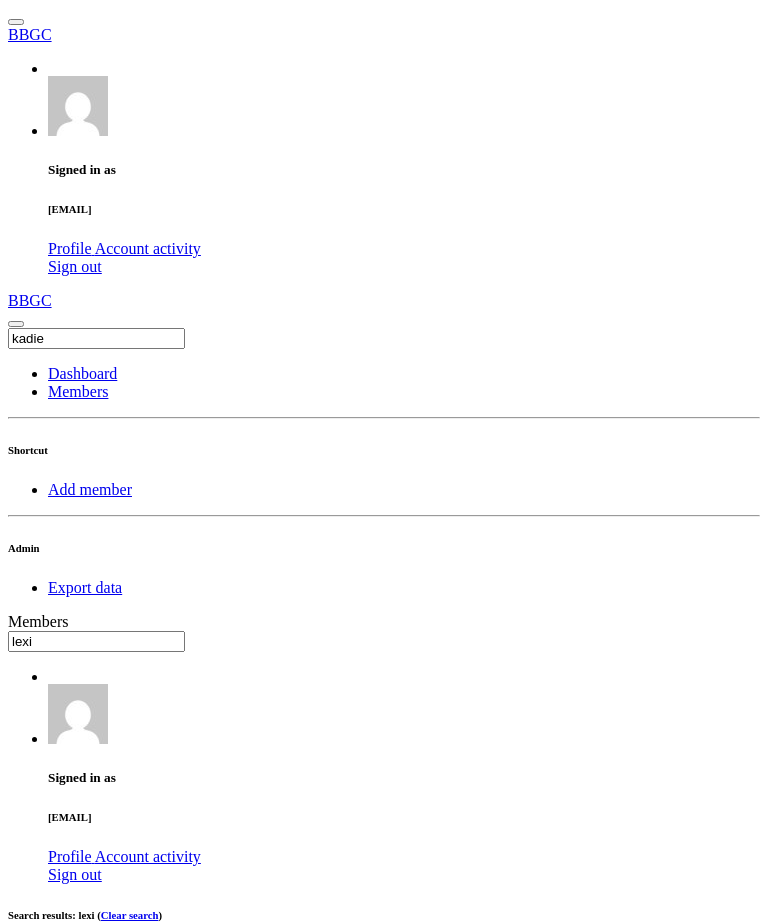 type on "lexi" 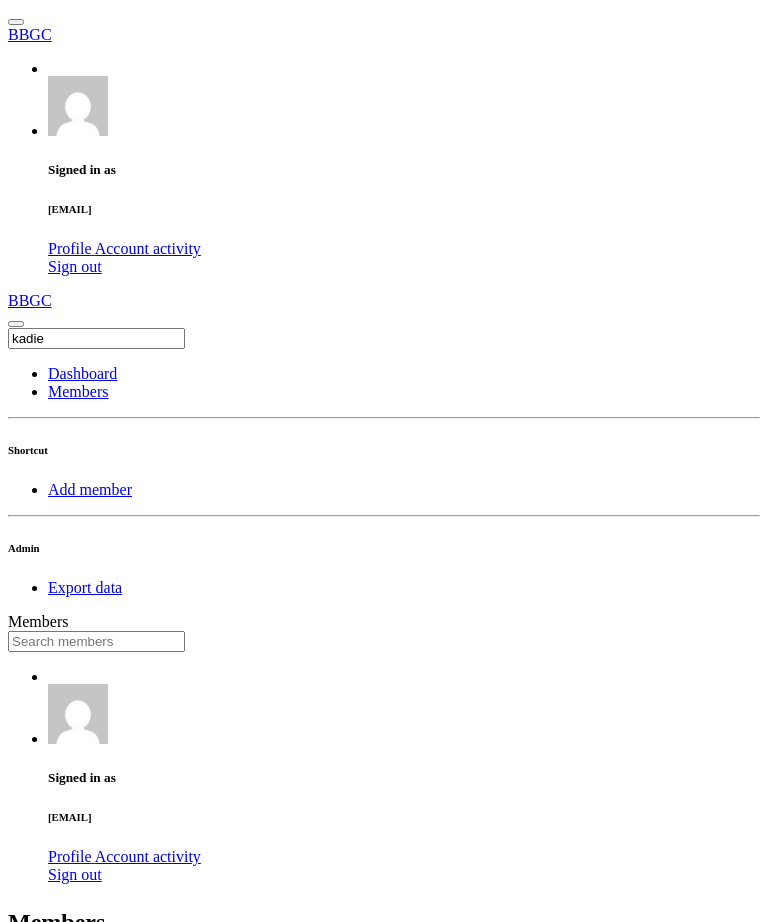 click at bounding box center [96, 641] 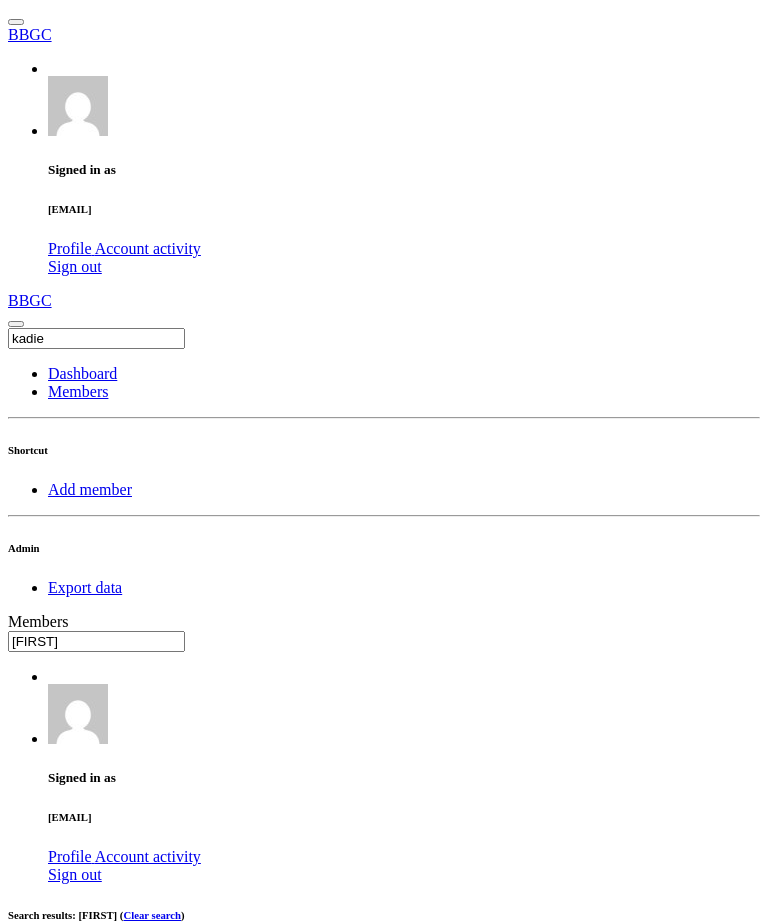 click at bounding box center [634, 1113] 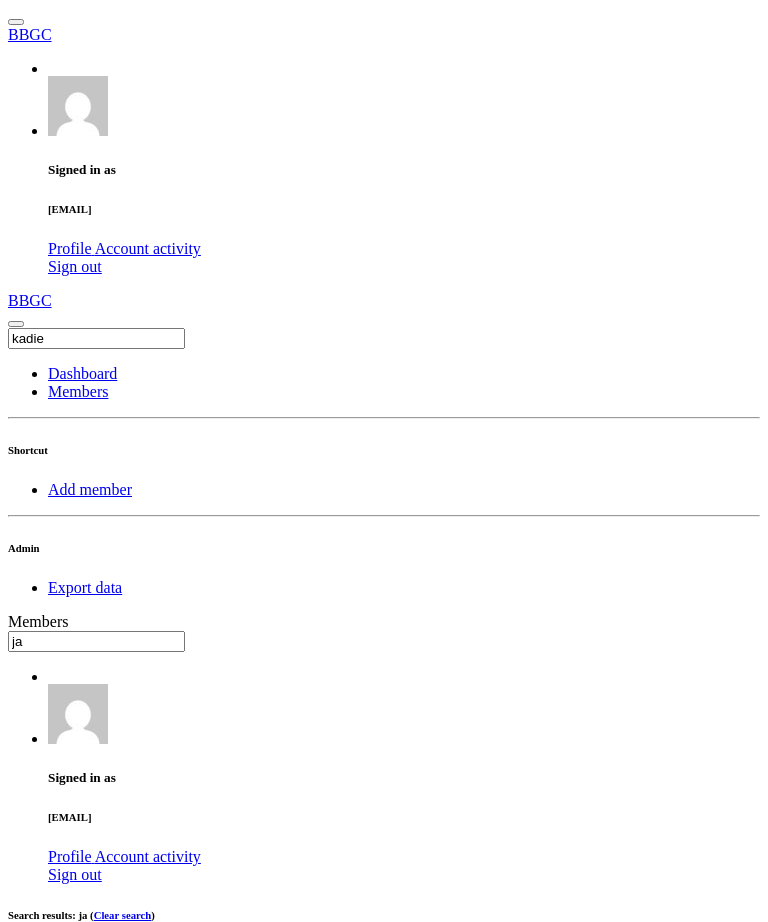 type on "j" 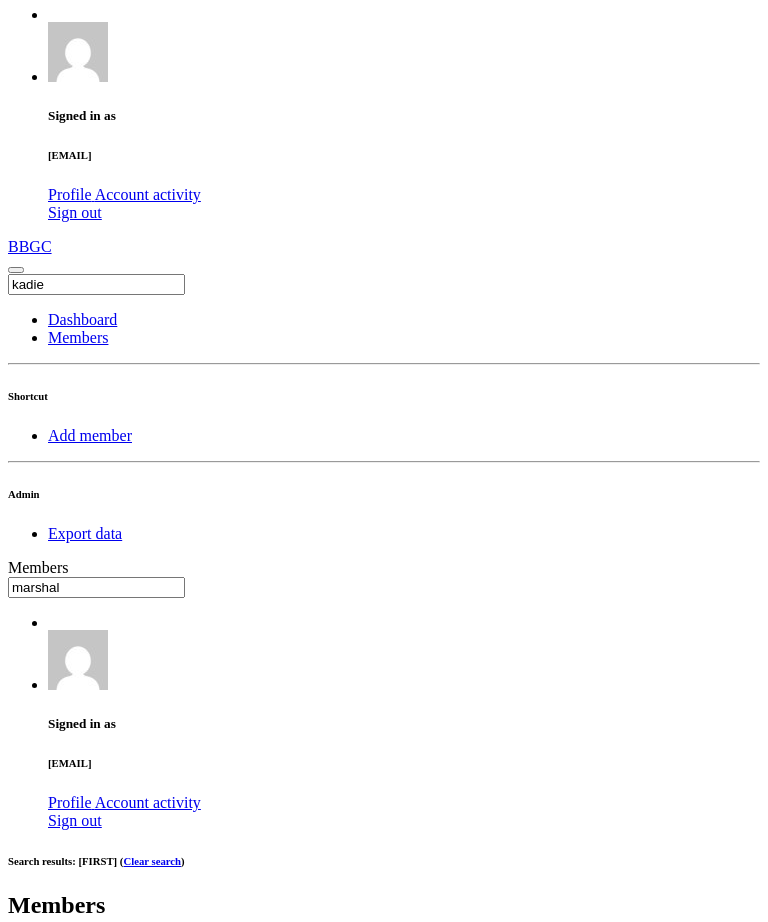 type on "marshal" 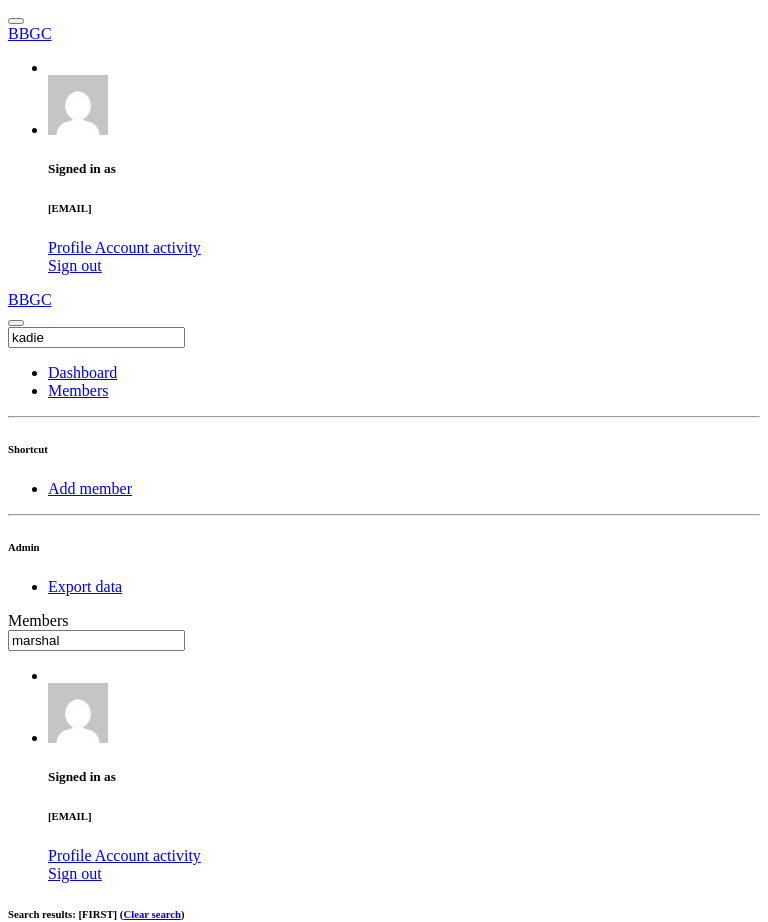 click on "OK" at bounding box center [25, 1498] 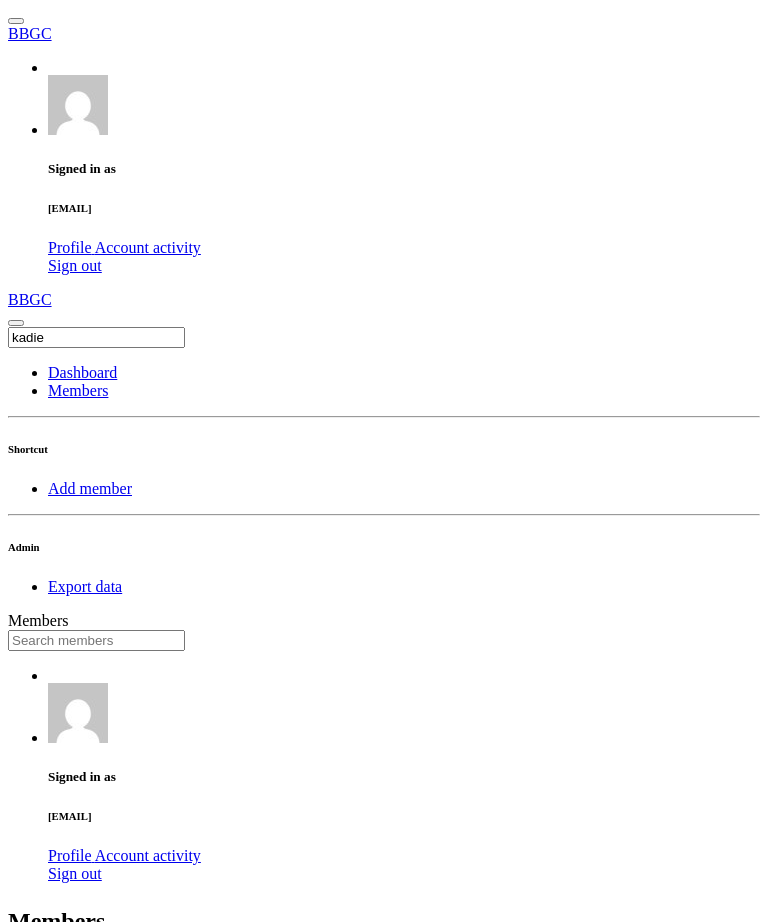 scroll, scrollTop: 0, scrollLeft: 0, axis: both 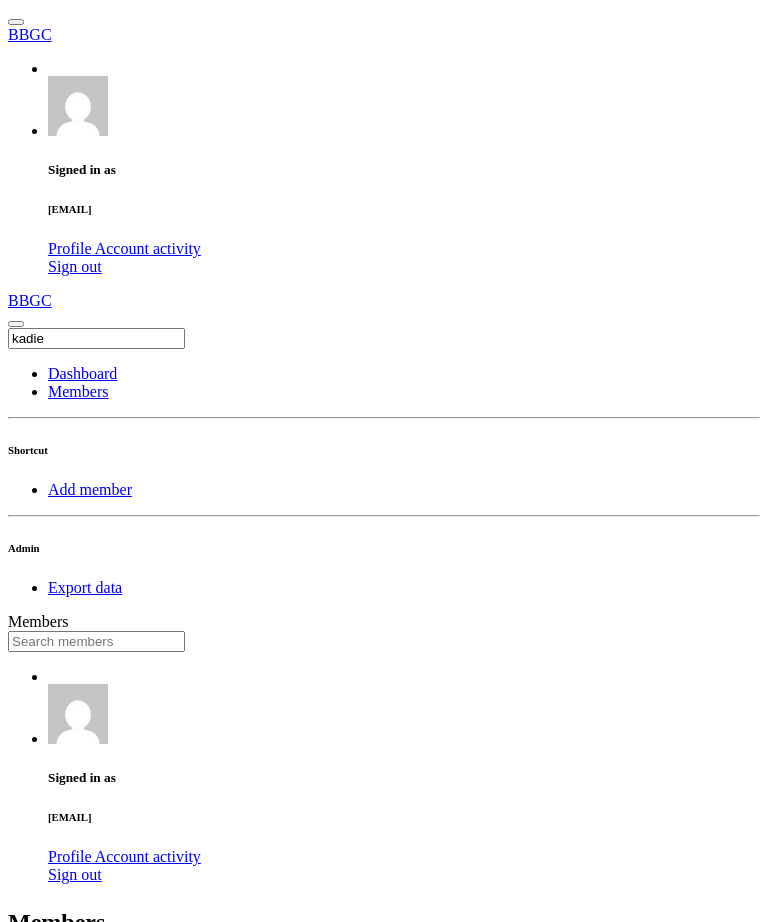 click at bounding box center [96, 641] 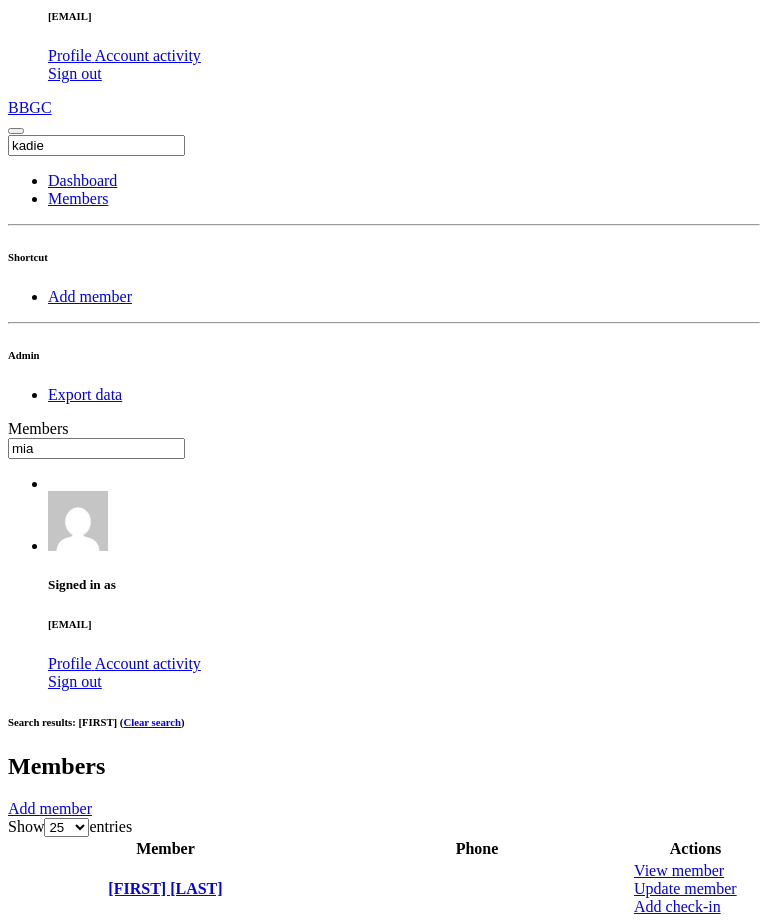 scroll, scrollTop: 194, scrollLeft: 0, axis: vertical 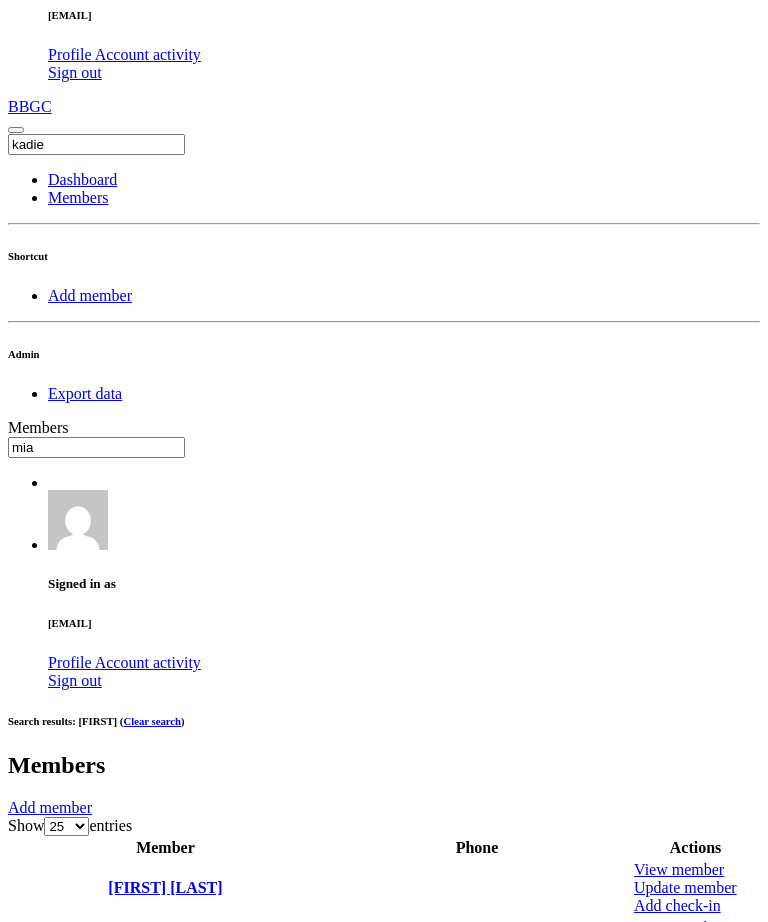 type on "mia" 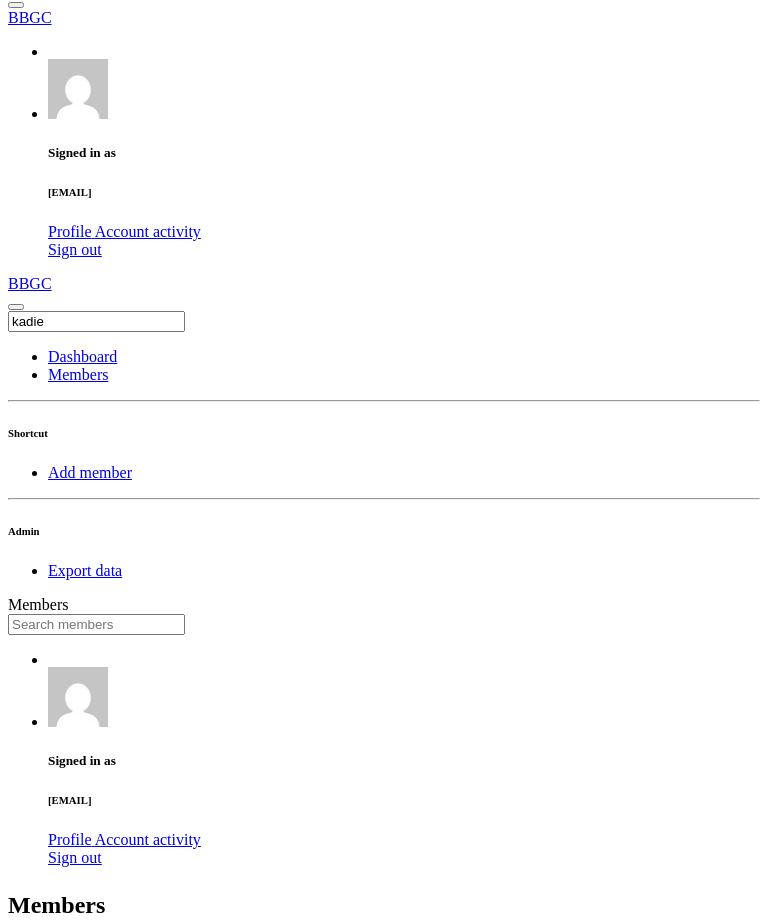 scroll, scrollTop: 18, scrollLeft: 0, axis: vertical 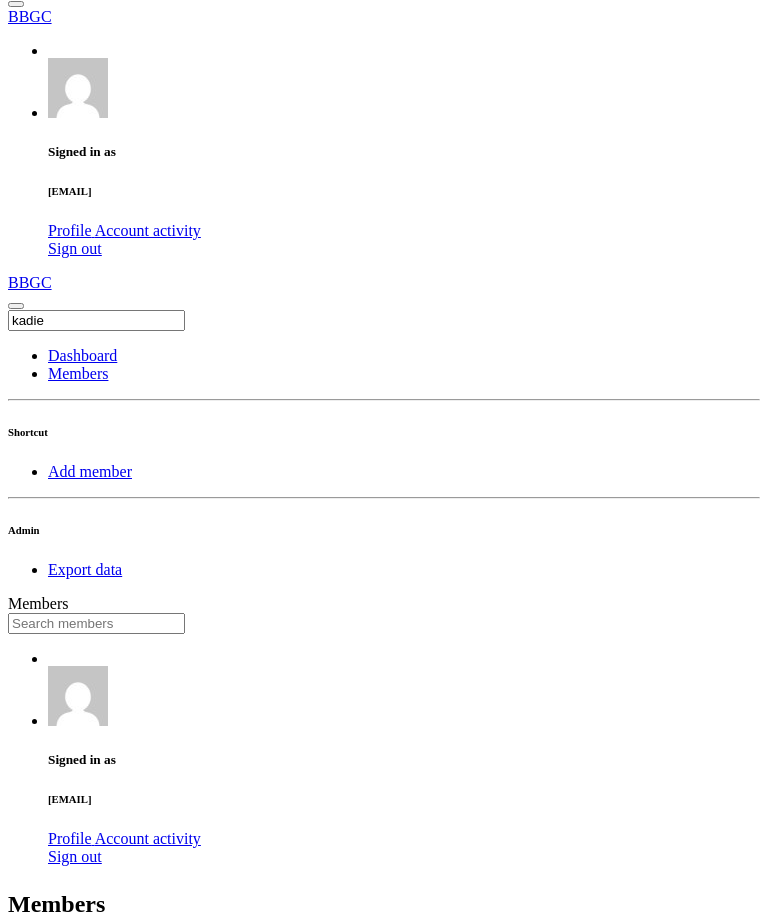 click at bounding box center [96, 623] 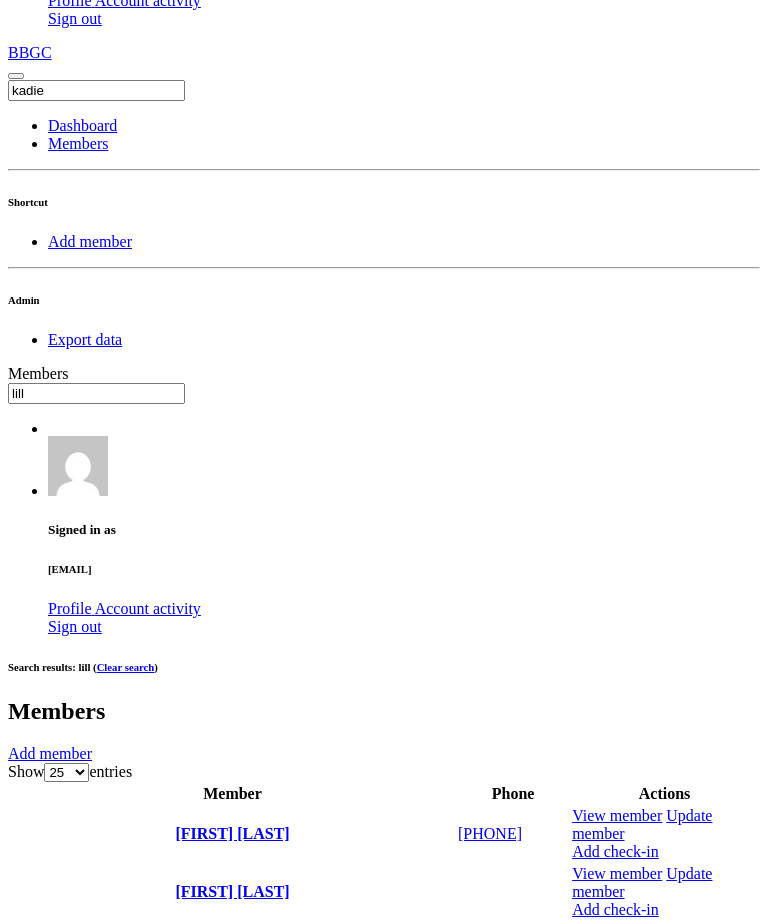 scroll, scrollTop: 262, scrollLeft: 0, axis: vertical 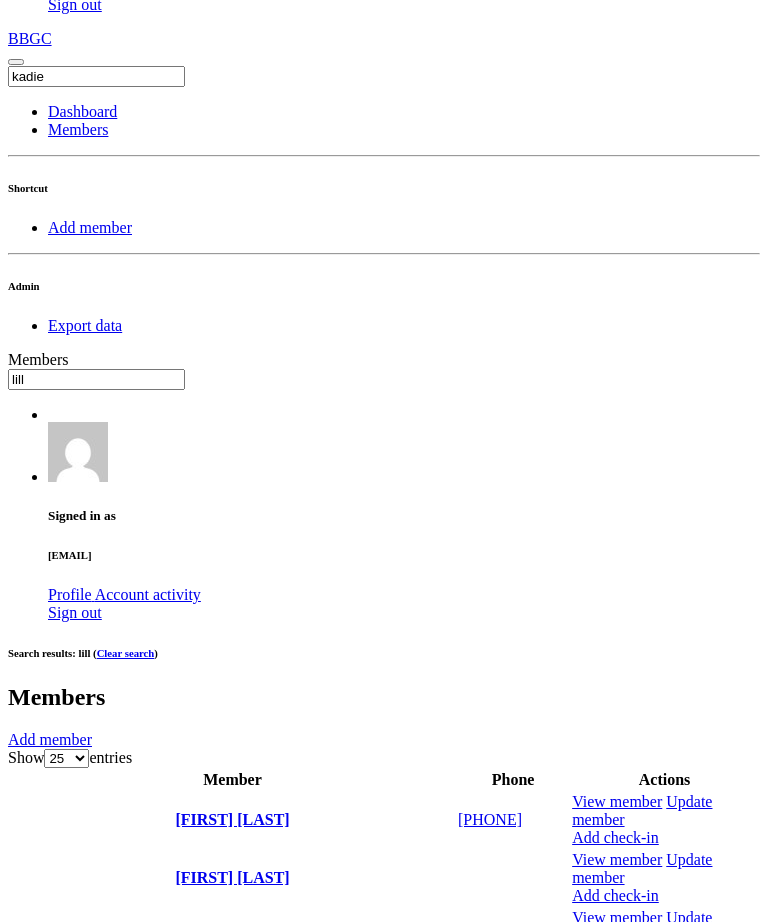 type on "lill" 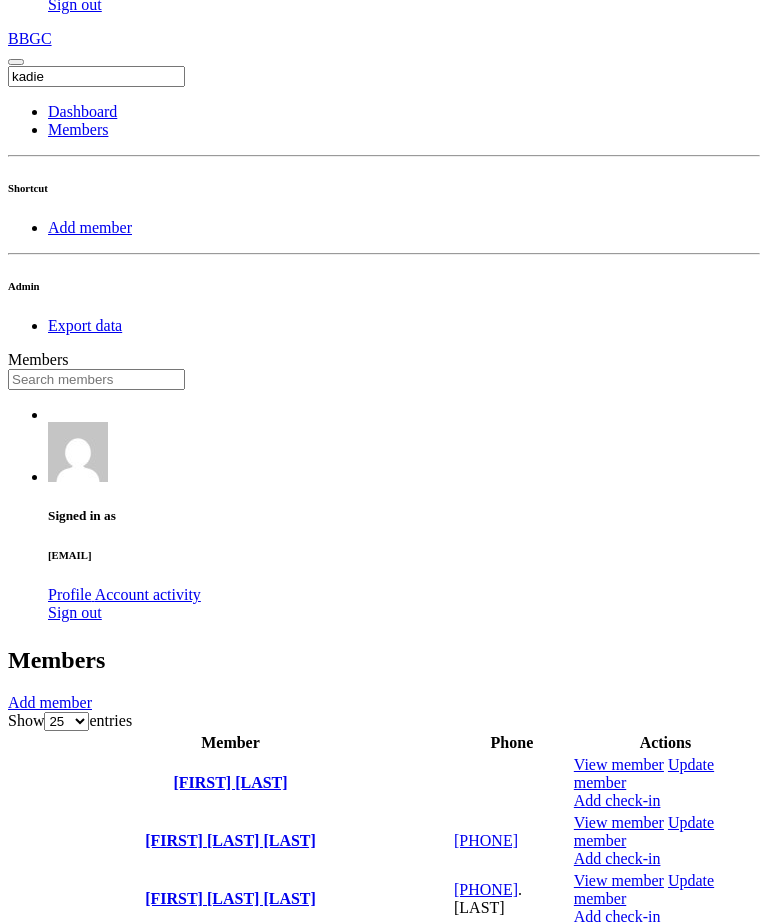 scroll, scrollTop: 0, scrollLeft: 0, axis: both 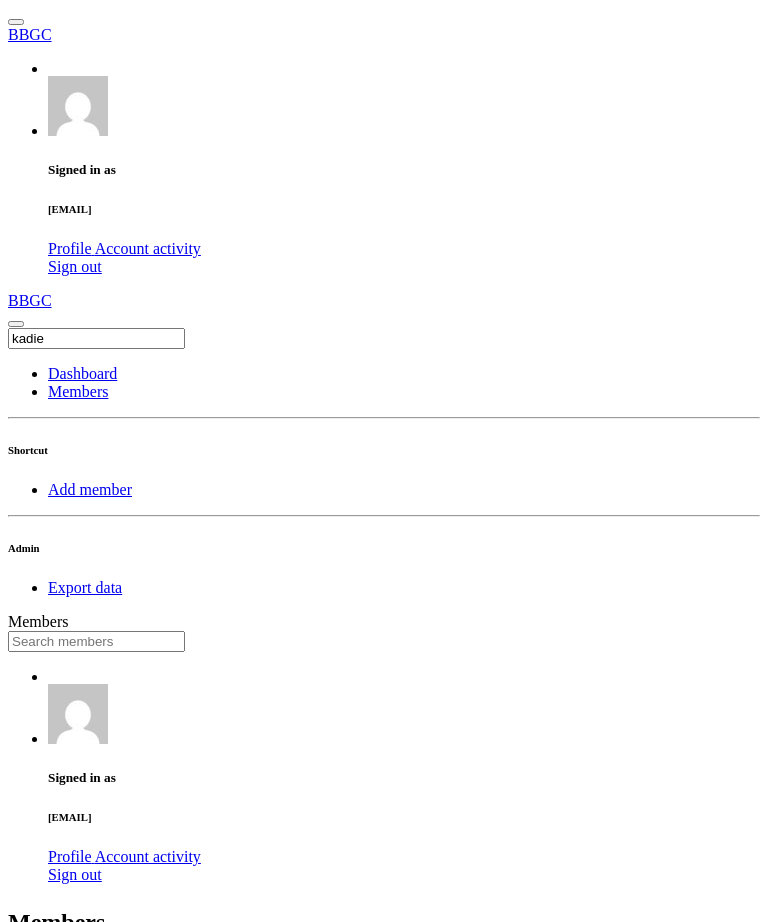 click at bounding box center (96, 641) 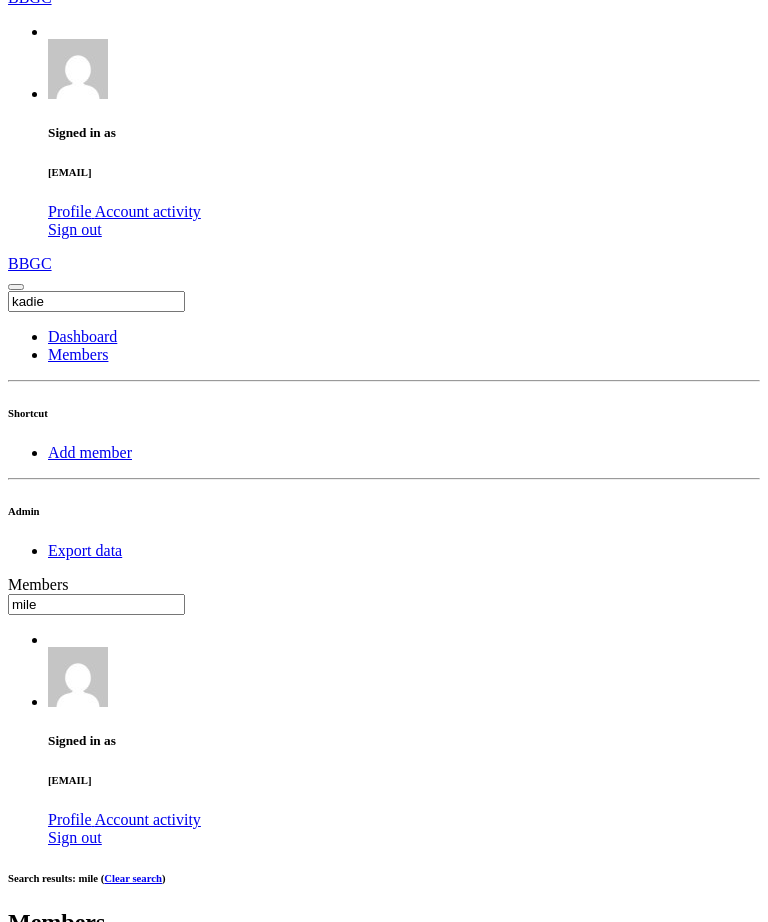 scroll, scrollTop: 38, scrollLeft: 0, axis: vertical 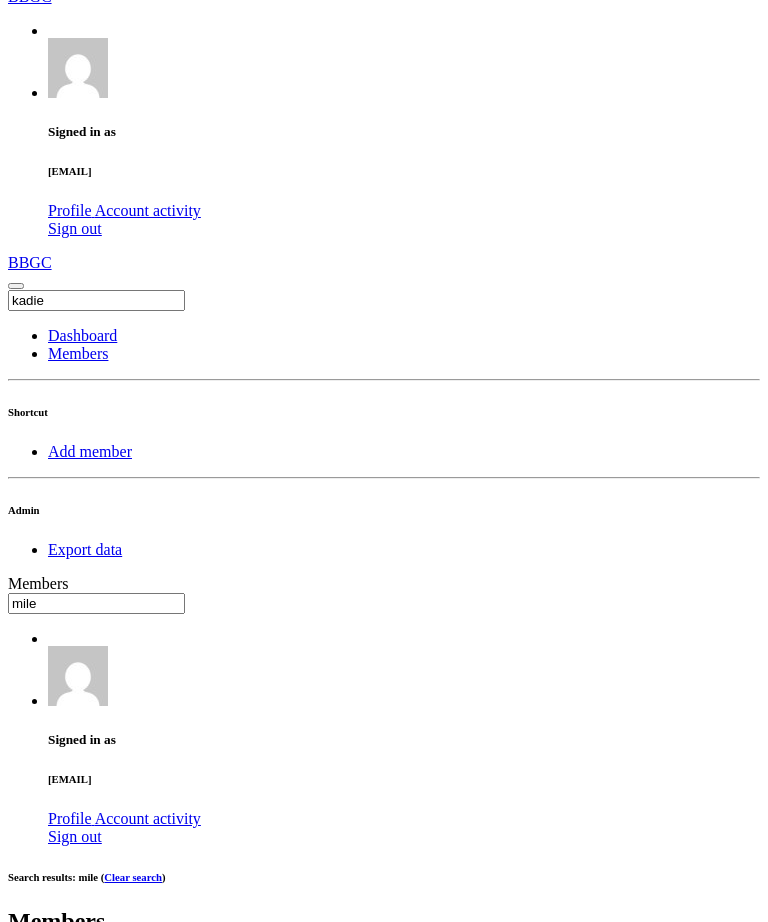 type on "mile" 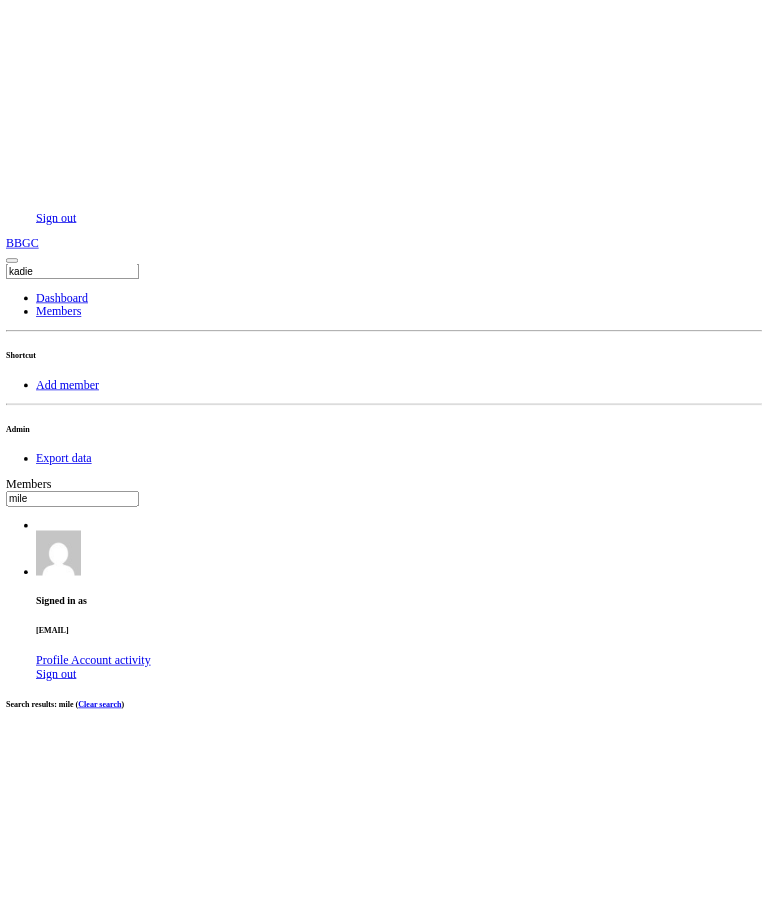 scroll, scrollTop: 31, scrollLeft: 0, axis: vertical 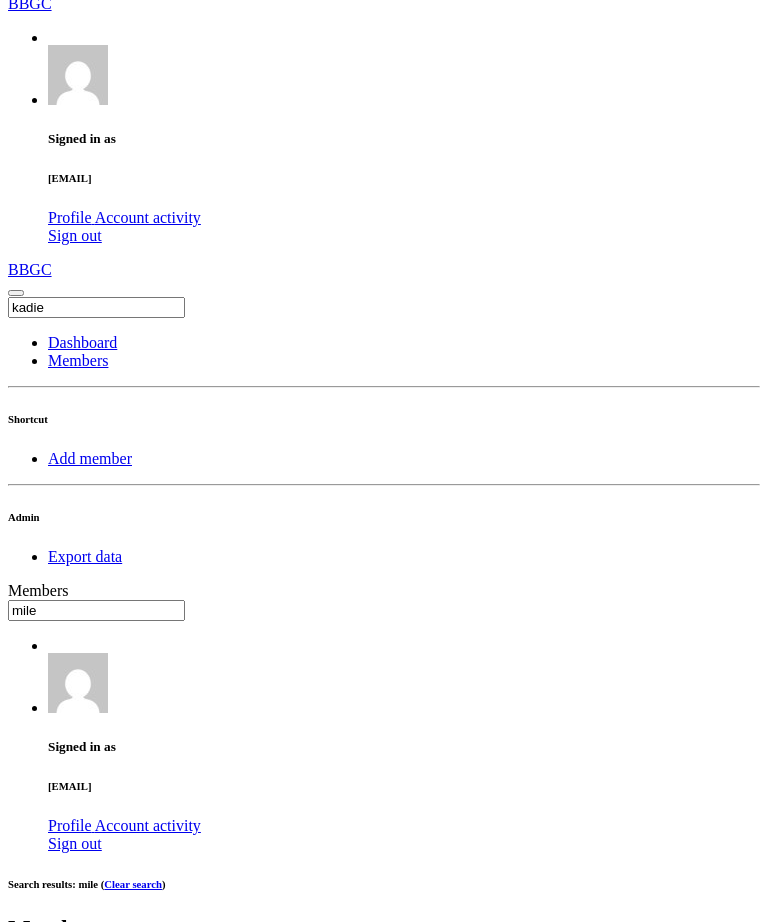 click on "OK" at bounding box center (25, 1642) 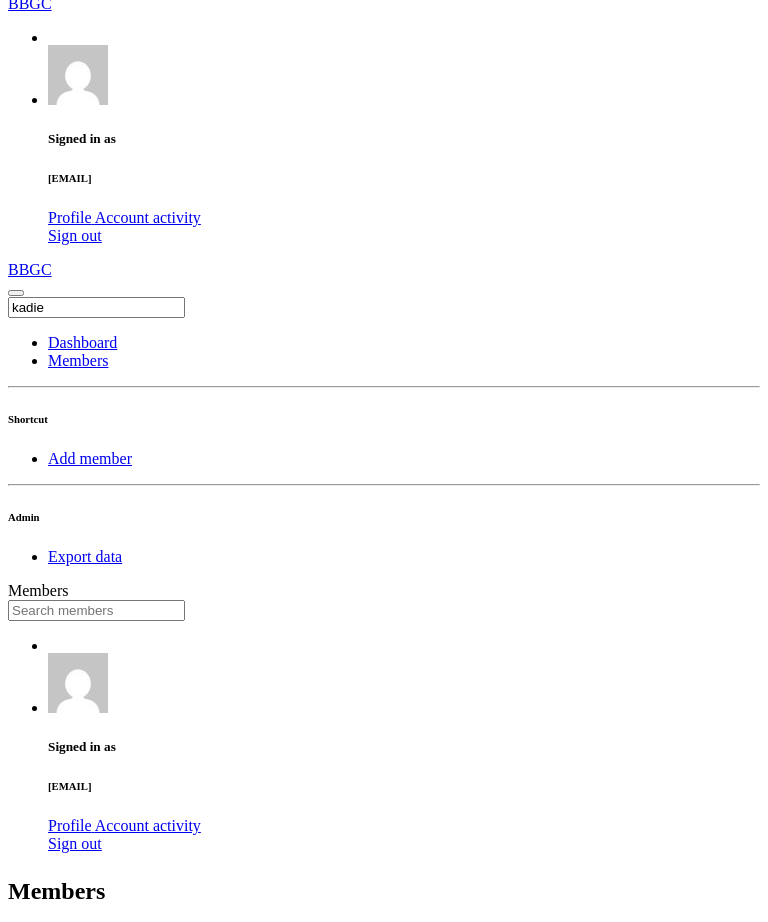 scroll, scrollTop: 0, scrollLeft: 0, axis: both 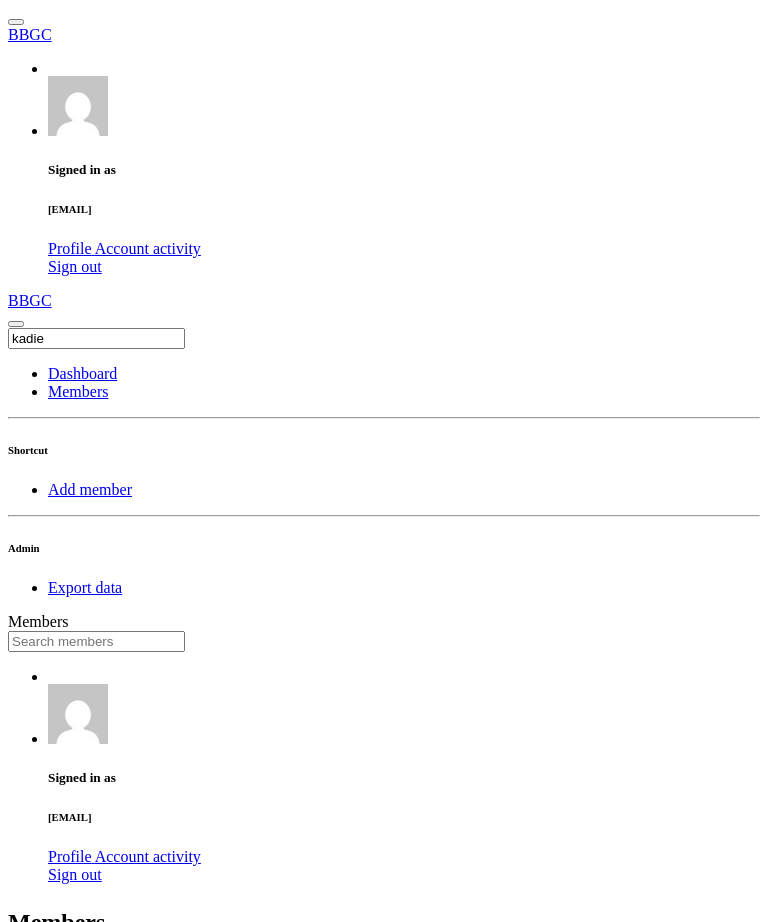 click at bounding box center (96, 641) 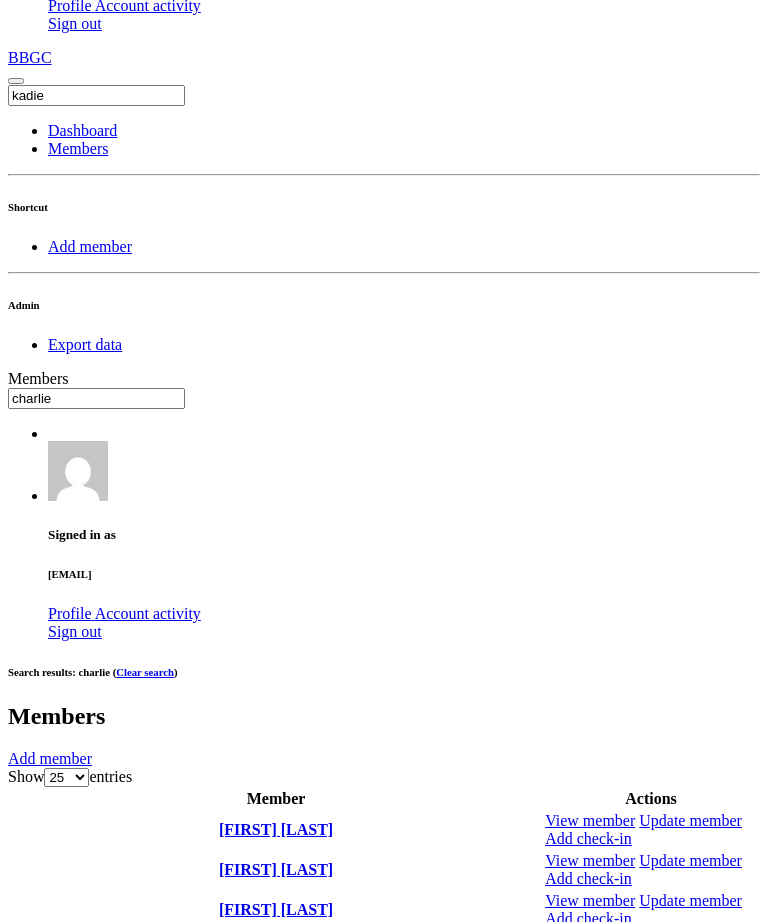 scroll, scrollTop: 279, scrollLeft: 0, axis: vertical 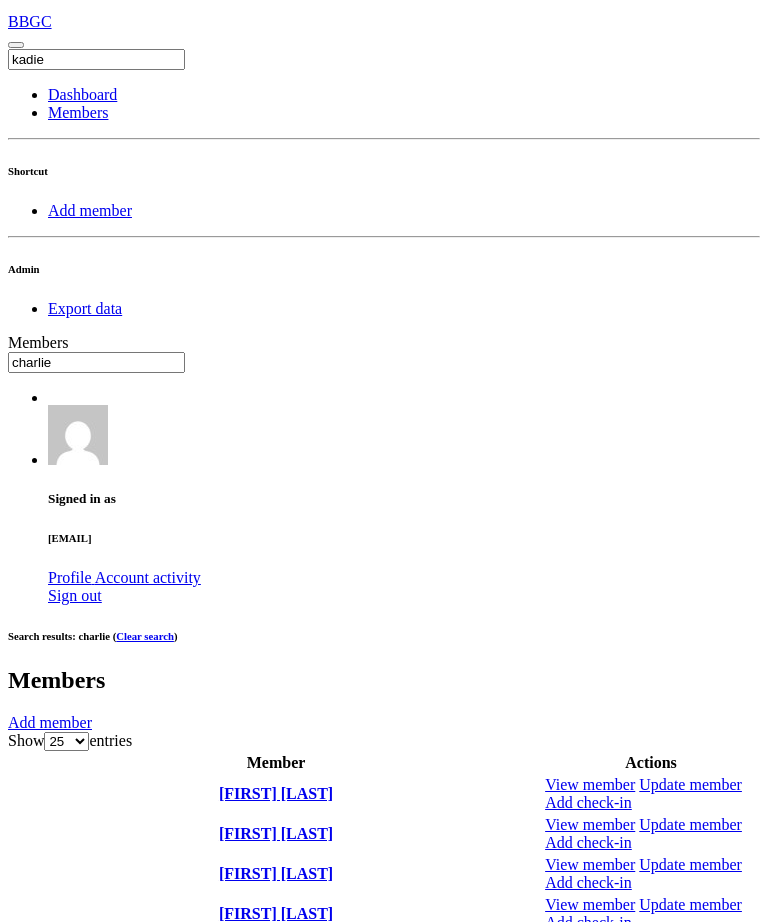type on "charlie" 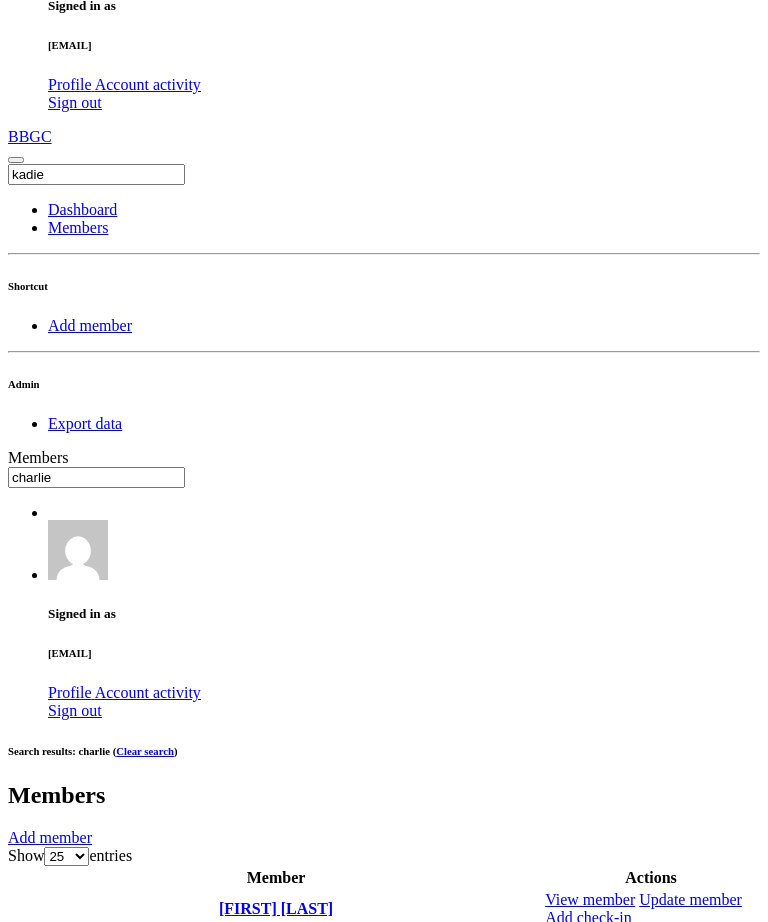 click on "OK" at bounding box center [25, 1557] 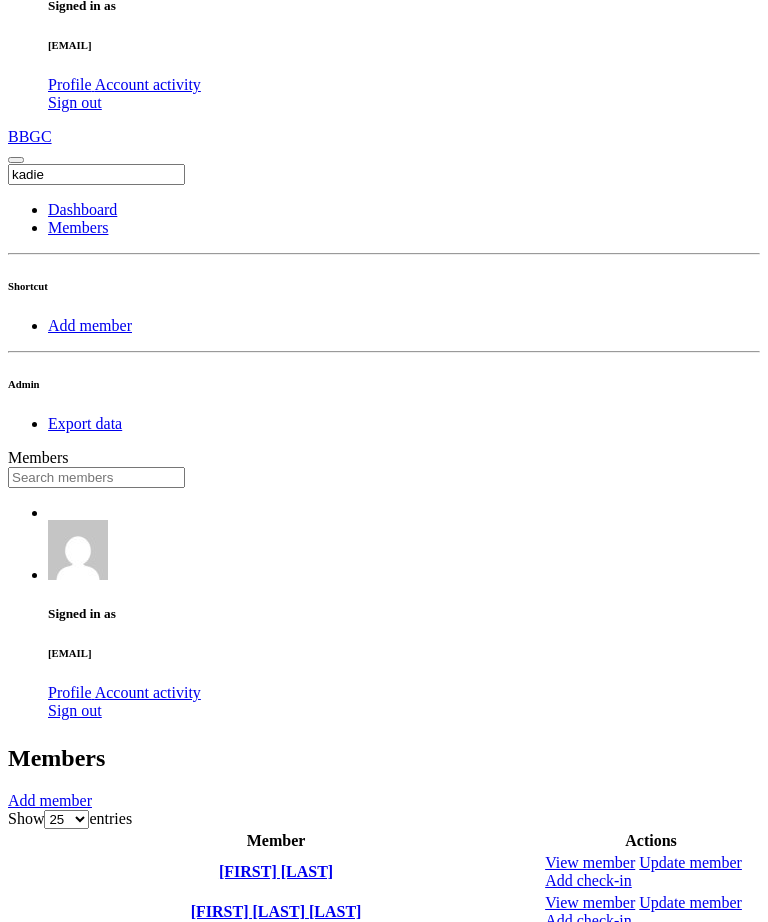 scroll, scrollTop: 0, scrollLeft: 0, axis: both 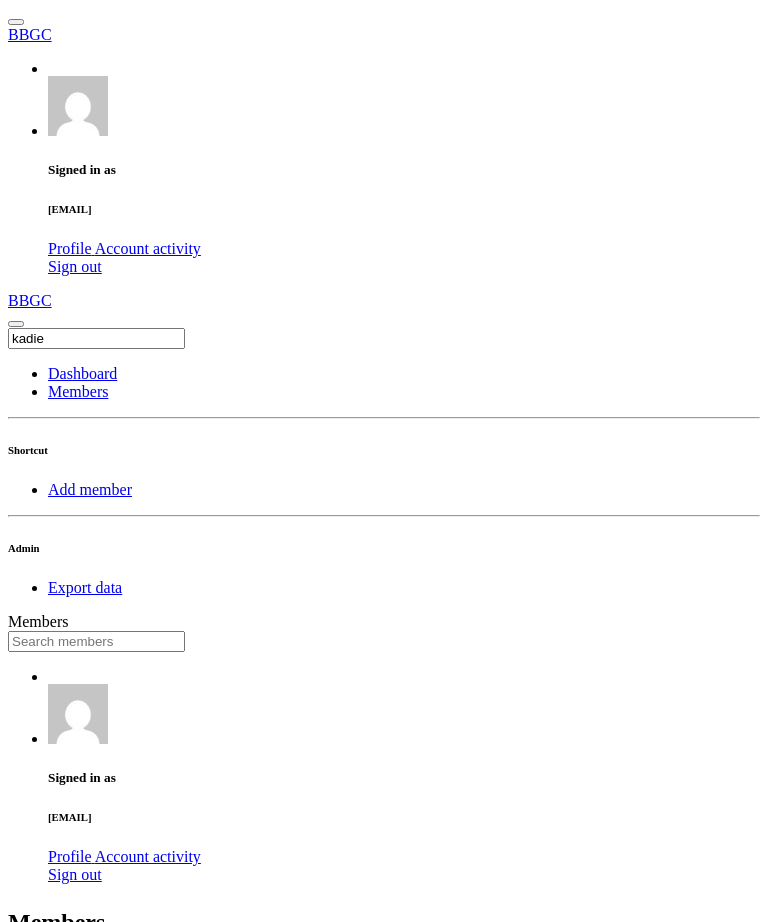 click at bounding box center (96, 641) 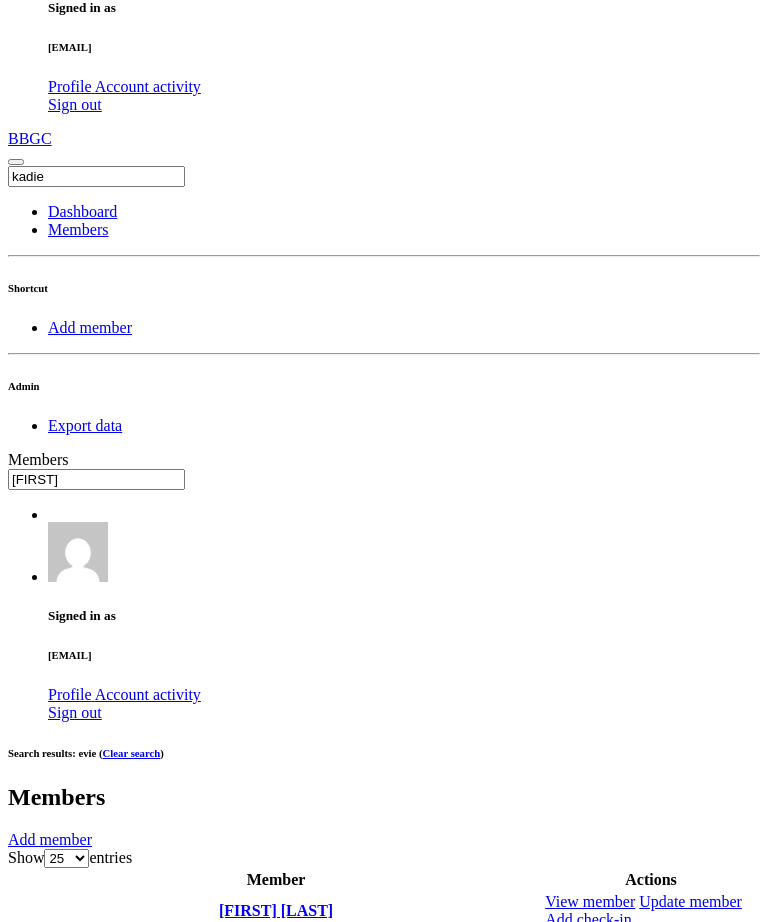 scroll, scrollTop: 164, scrollLeft: 0, axis: vertical 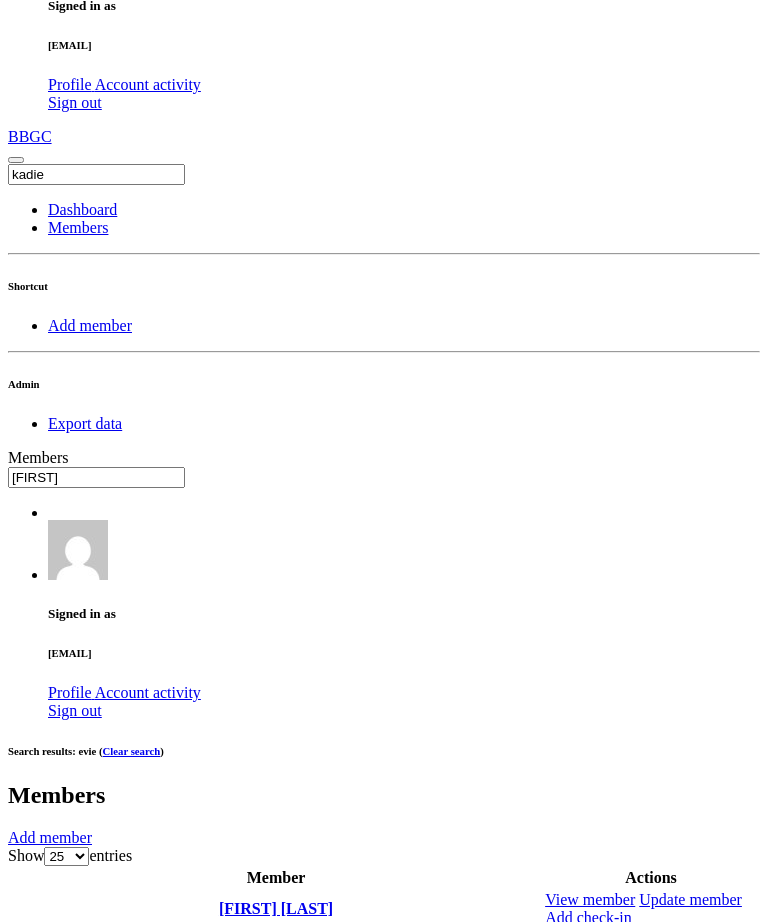type on "[FIRST]" 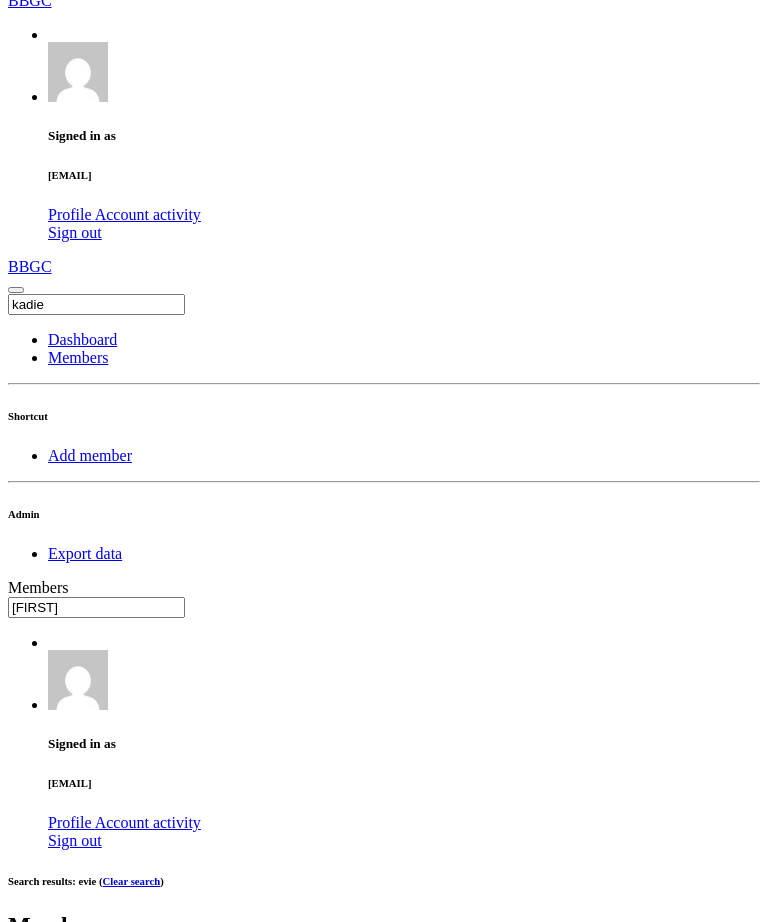 click on "OK" at bounding box center (25, 1607) 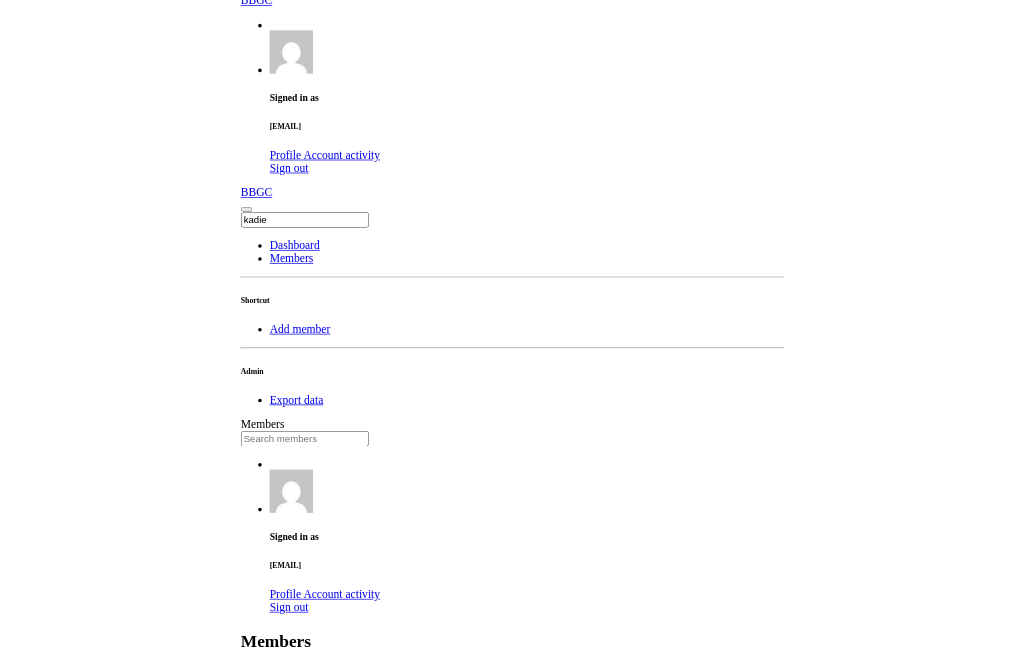 scroll, scrollTop: 0, scrollLeft: 0, axis: both 